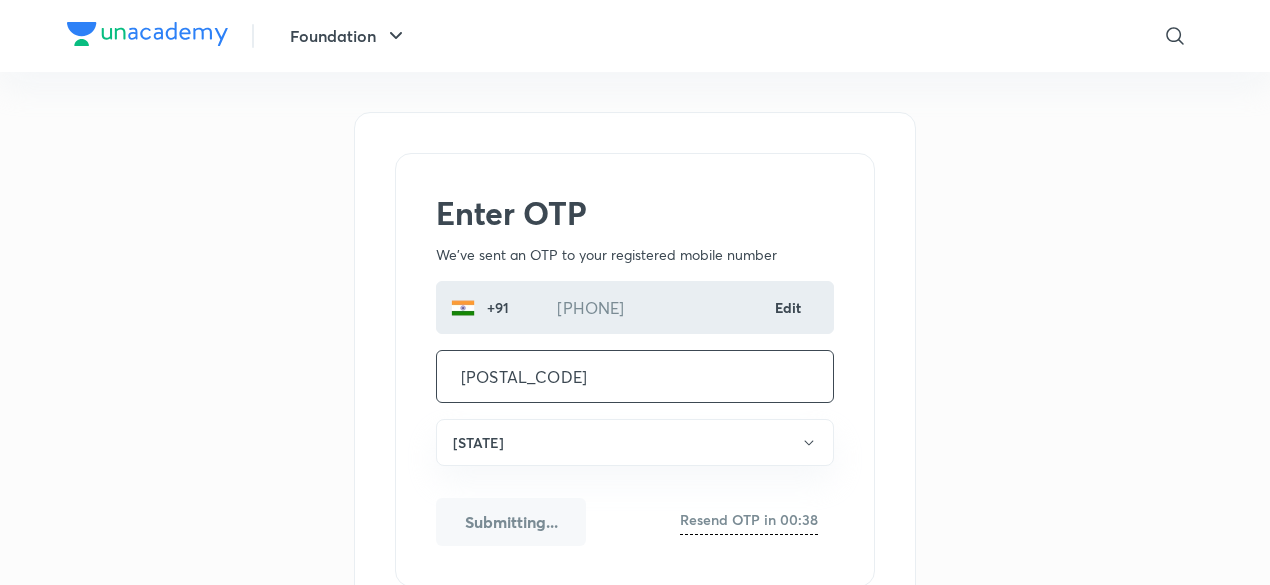 scroll, scrollTop: 0, scrollLeft: 0, axis: both 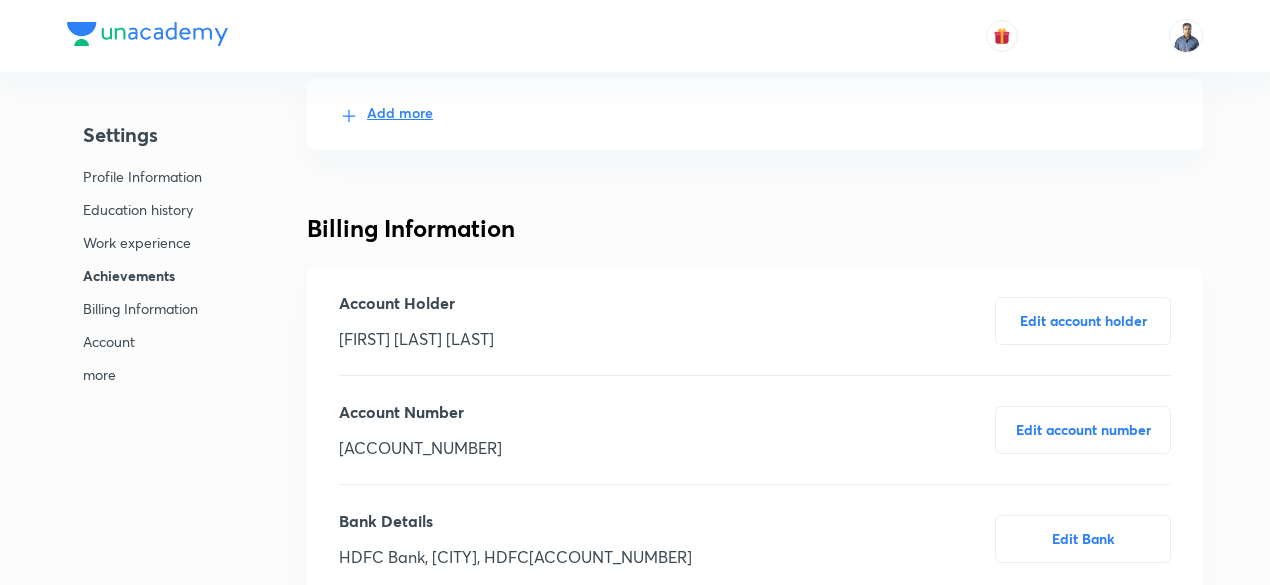 click at bounding box center (1186, 36) 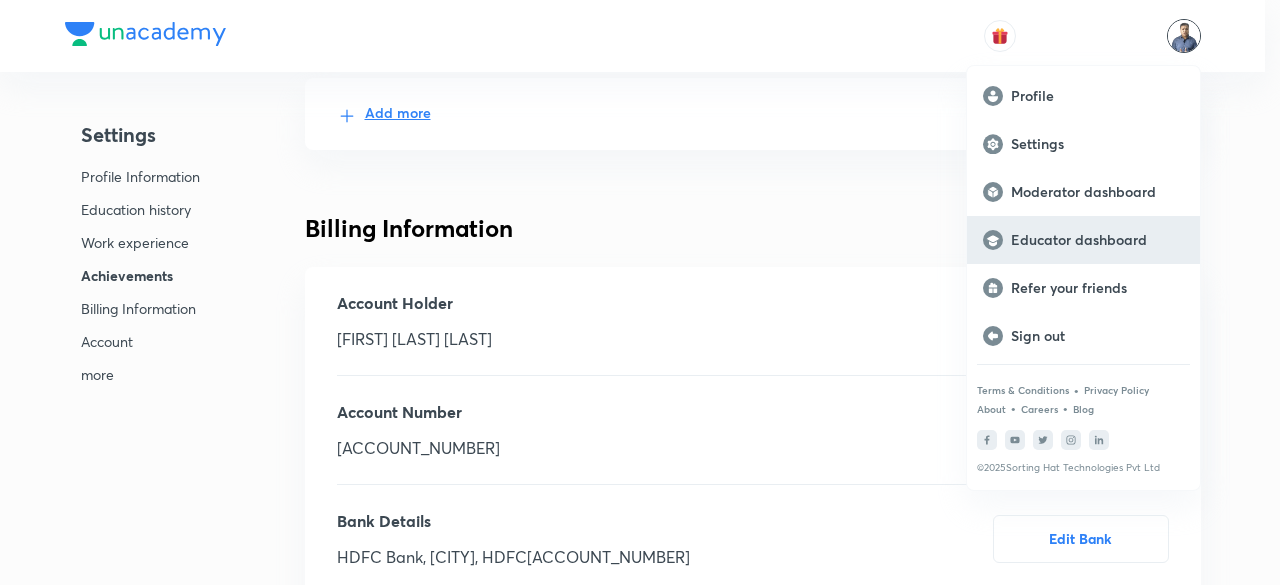 click on "Educator dashboard" at bounding box center (1097, 240) 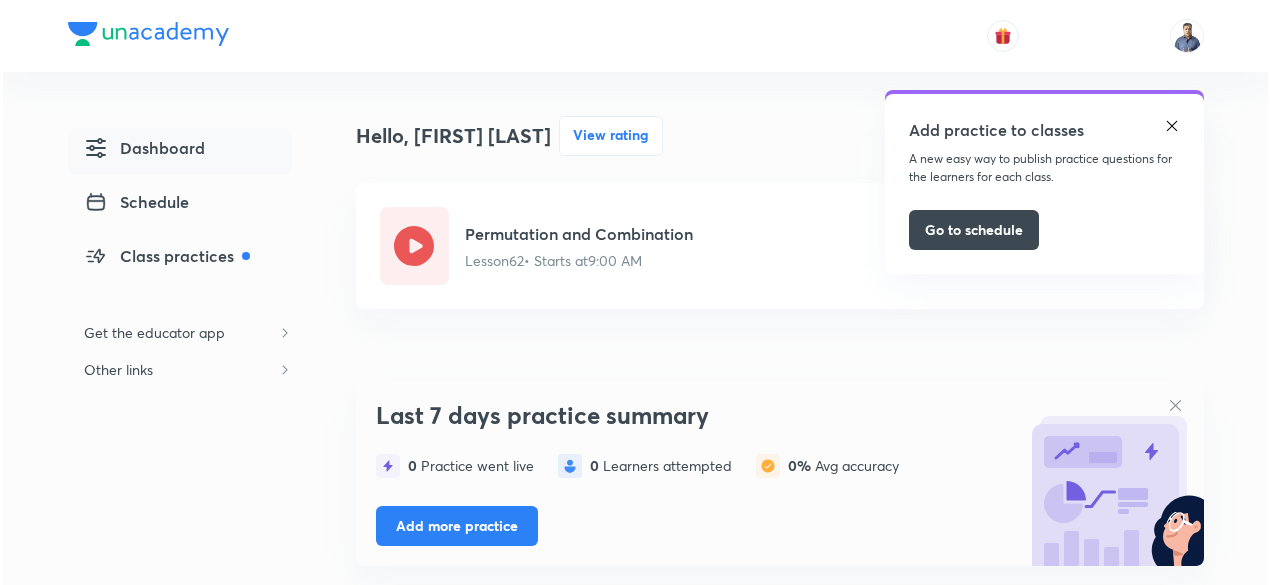 scroll, scrollTop: 0, scrollLeft: 0, axis: both 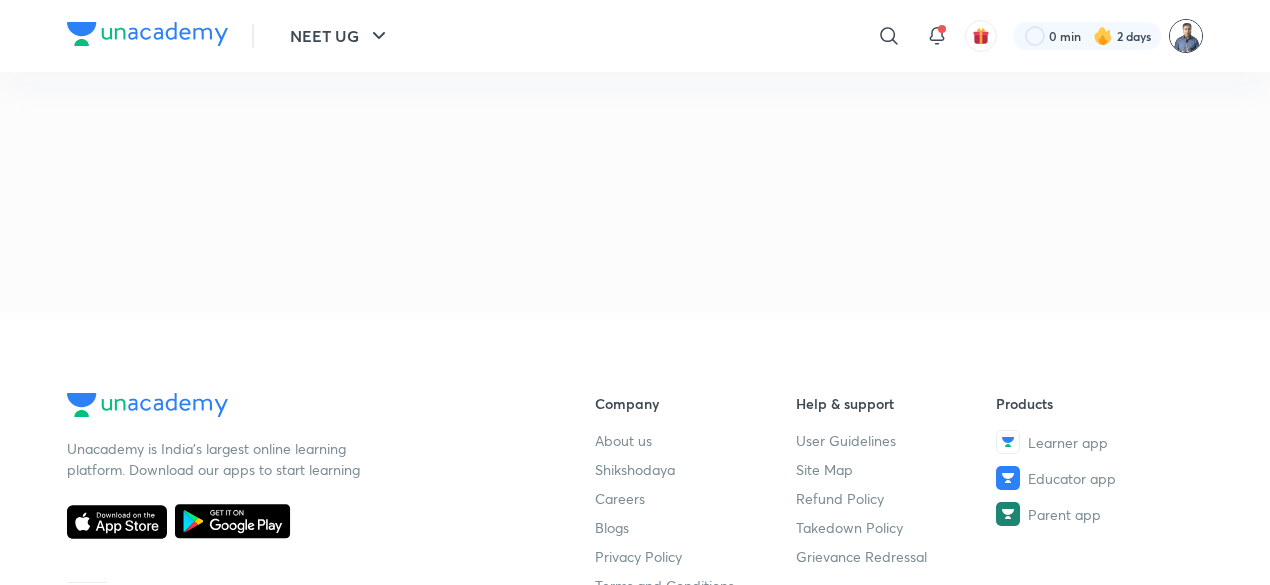 click at bounding box center (1186, 36) 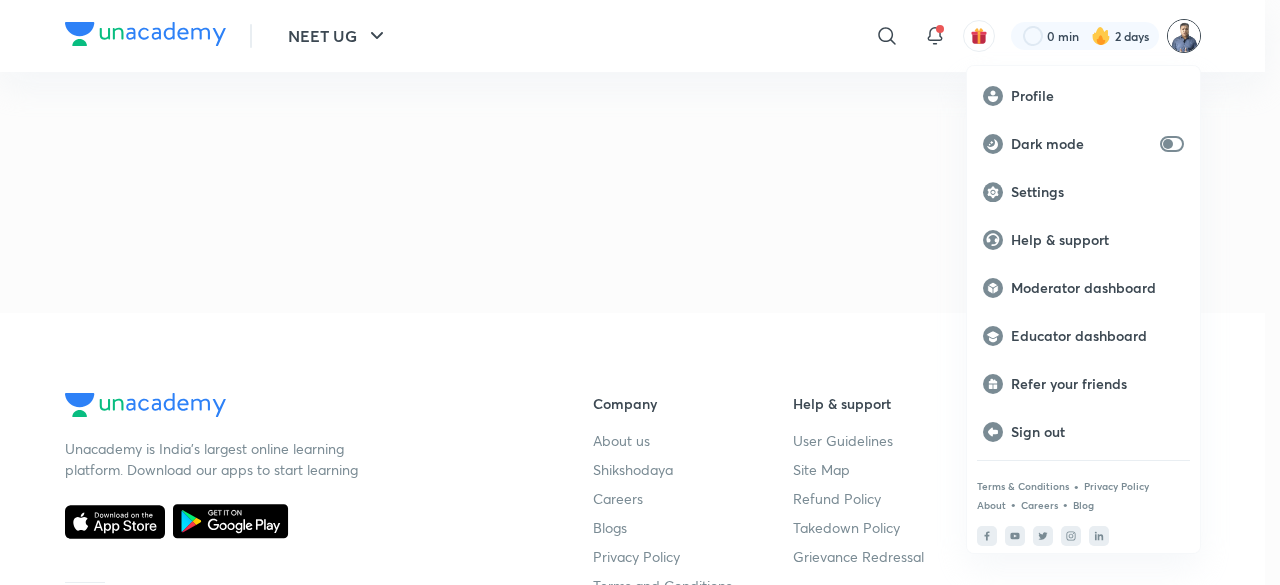 scroll, scrollTop: 0, scrollLeft: 0, axis: both 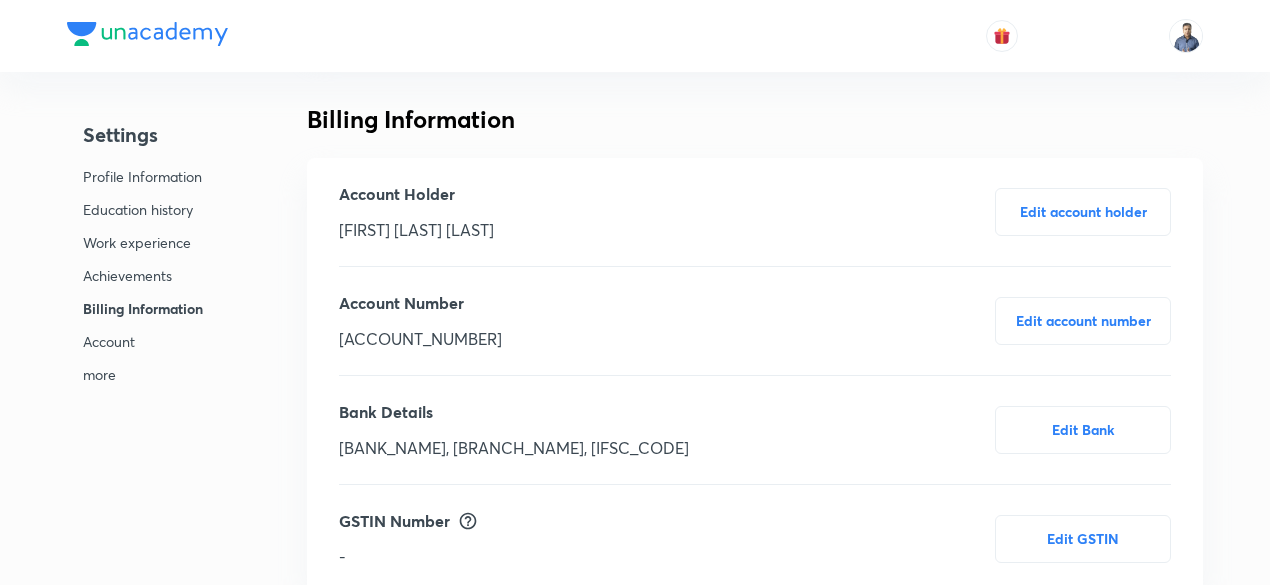click at bounding box center [1186, 36] 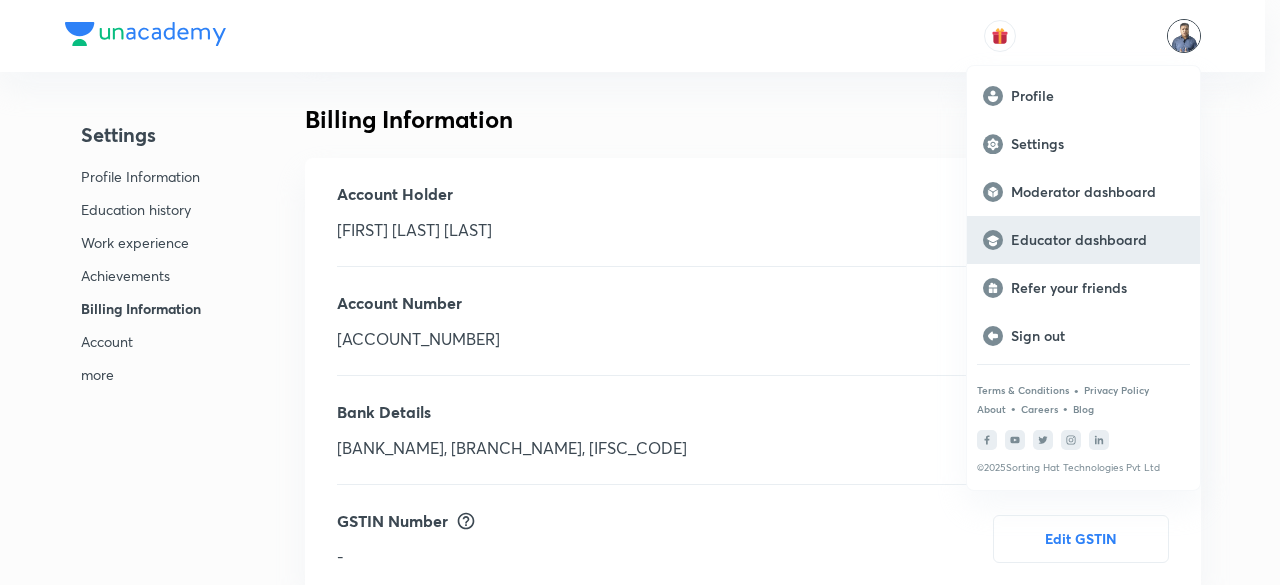 click on "Educator dashboard" at bounding box center [1097, 240] 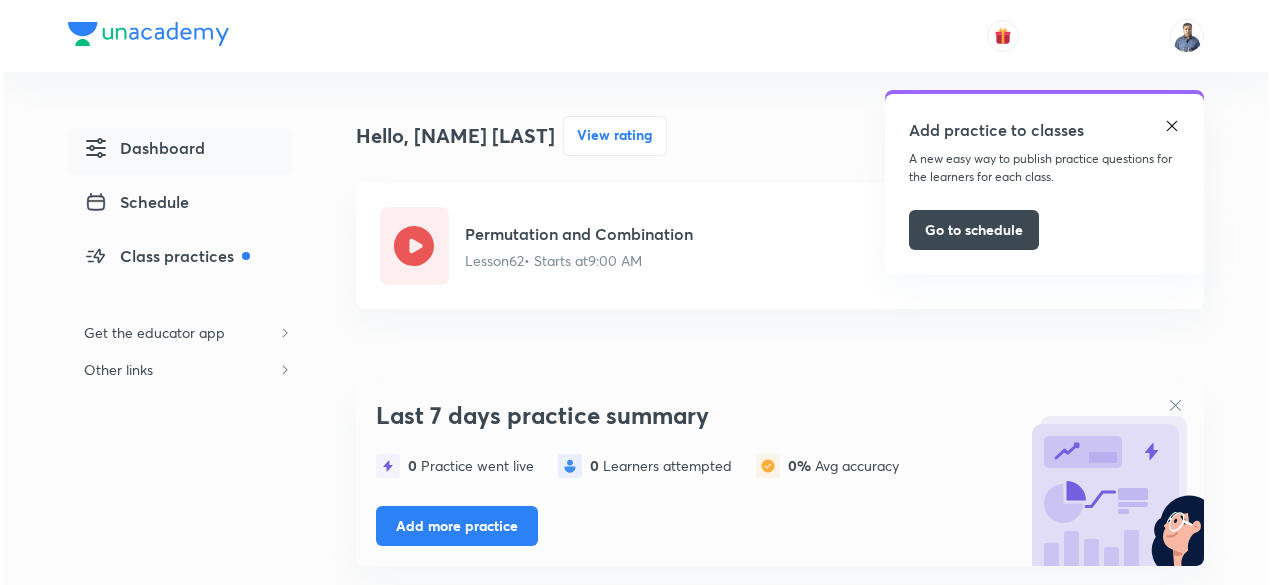 scroll, scrollTop: 0, scrollLeft: 0, axis: both 